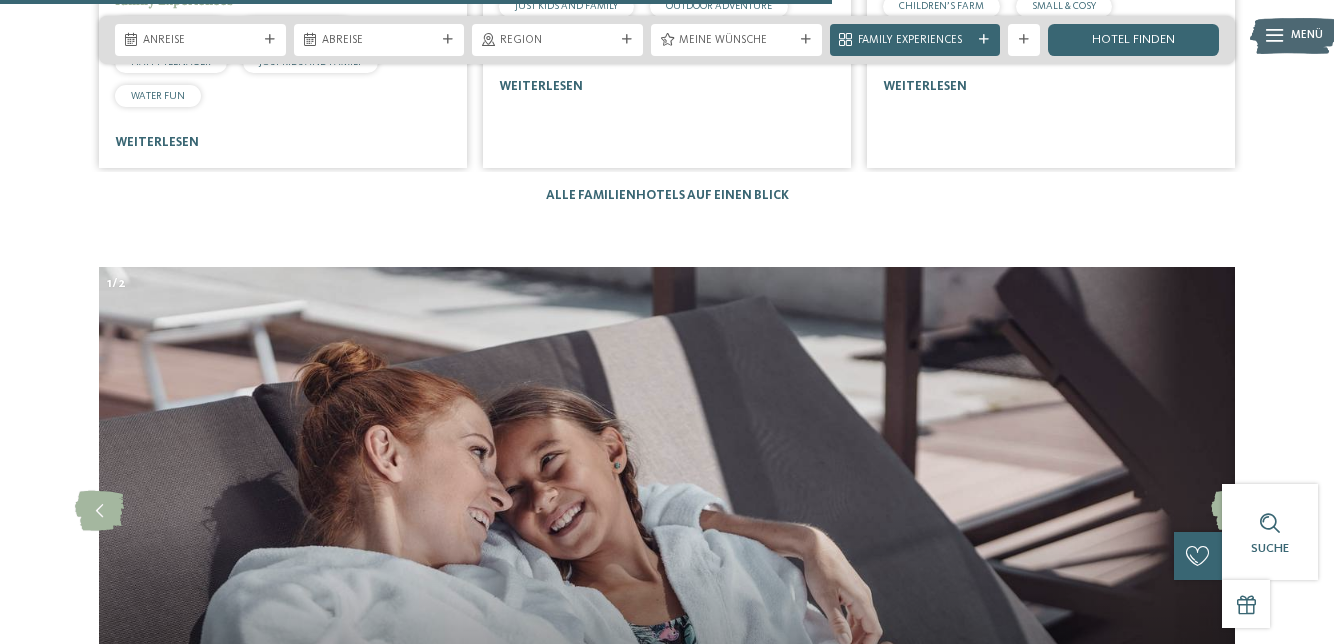 scroll, scrollTop: 4565, scrollLeft: 0, axis: vertical 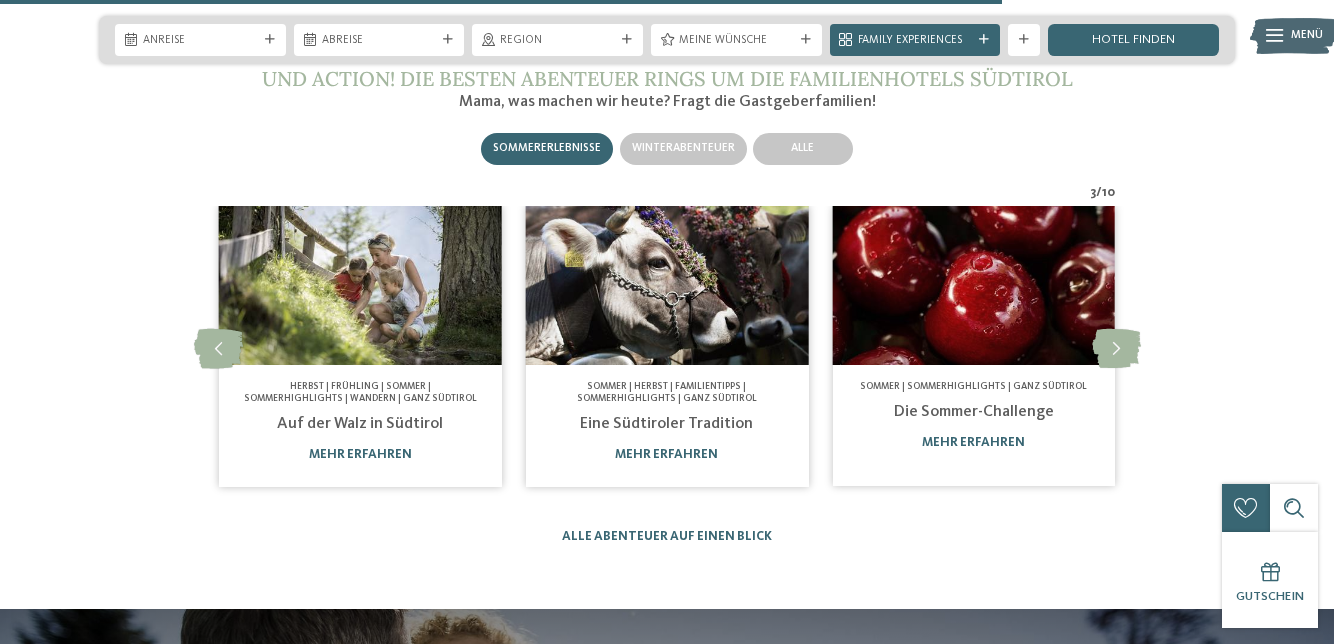 click on "mehr erfahren" at bounding box center [973, 442] 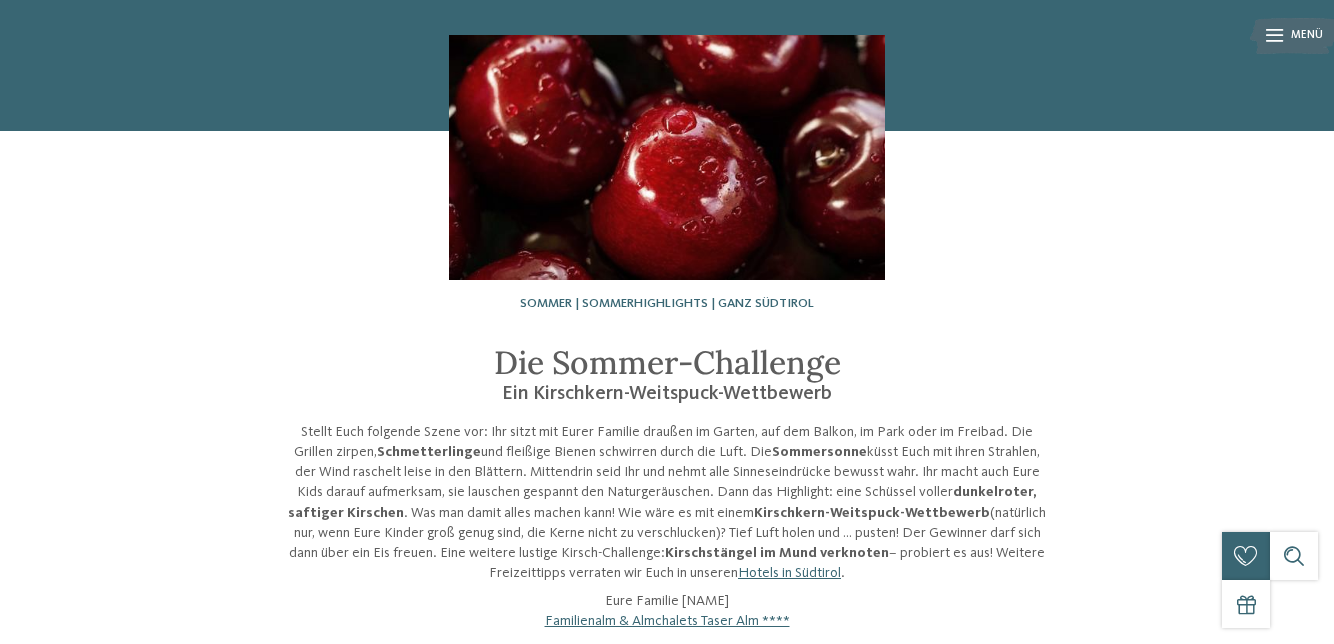 scroll, scrollTop: 125, scrollLeft: 0, axis: vertical 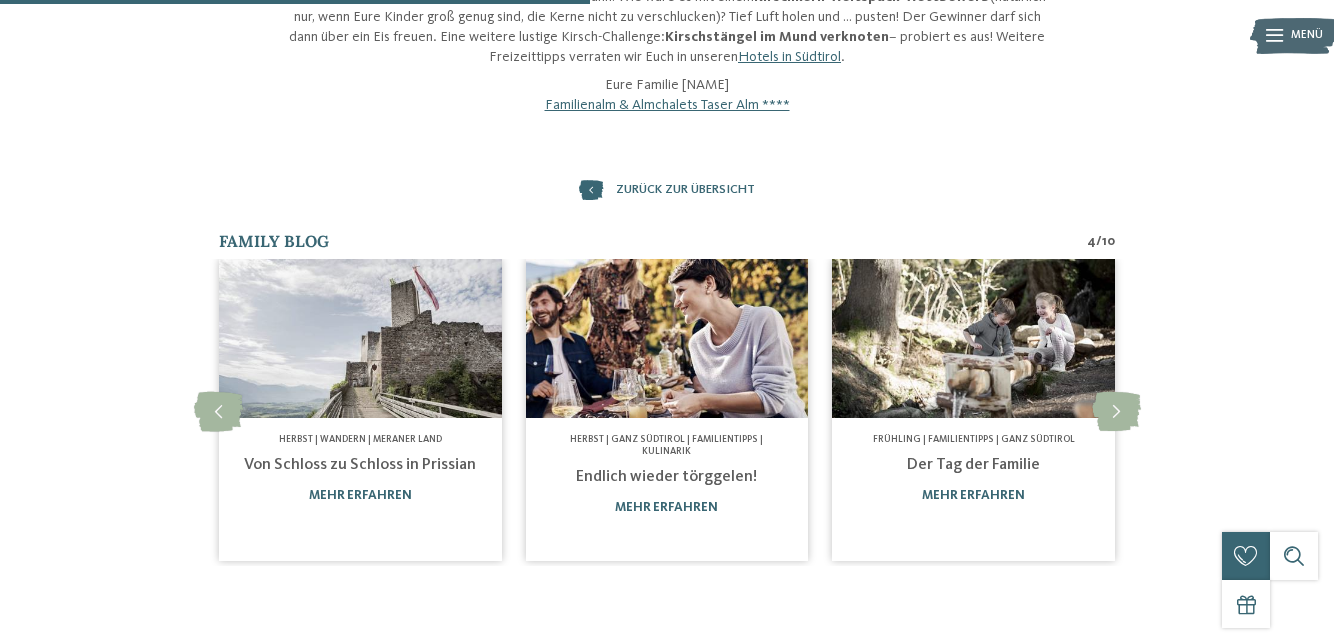 click at bounding box center [1116, 412] 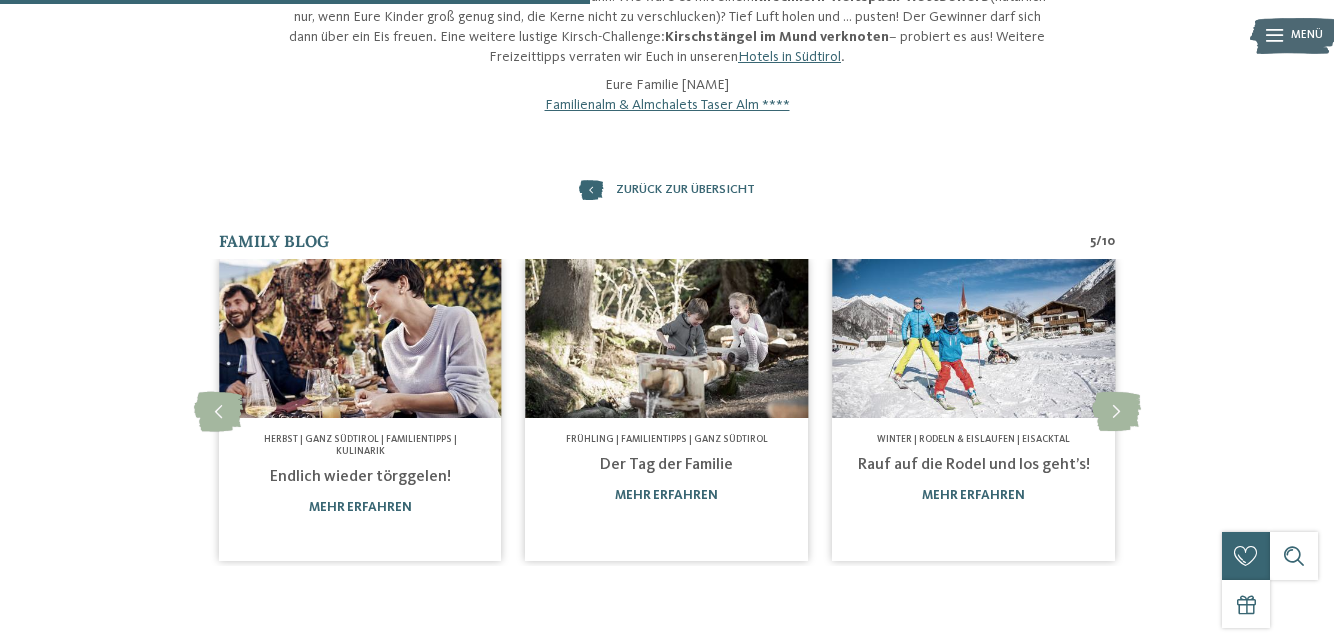 click at bounding box center [1116, 412] 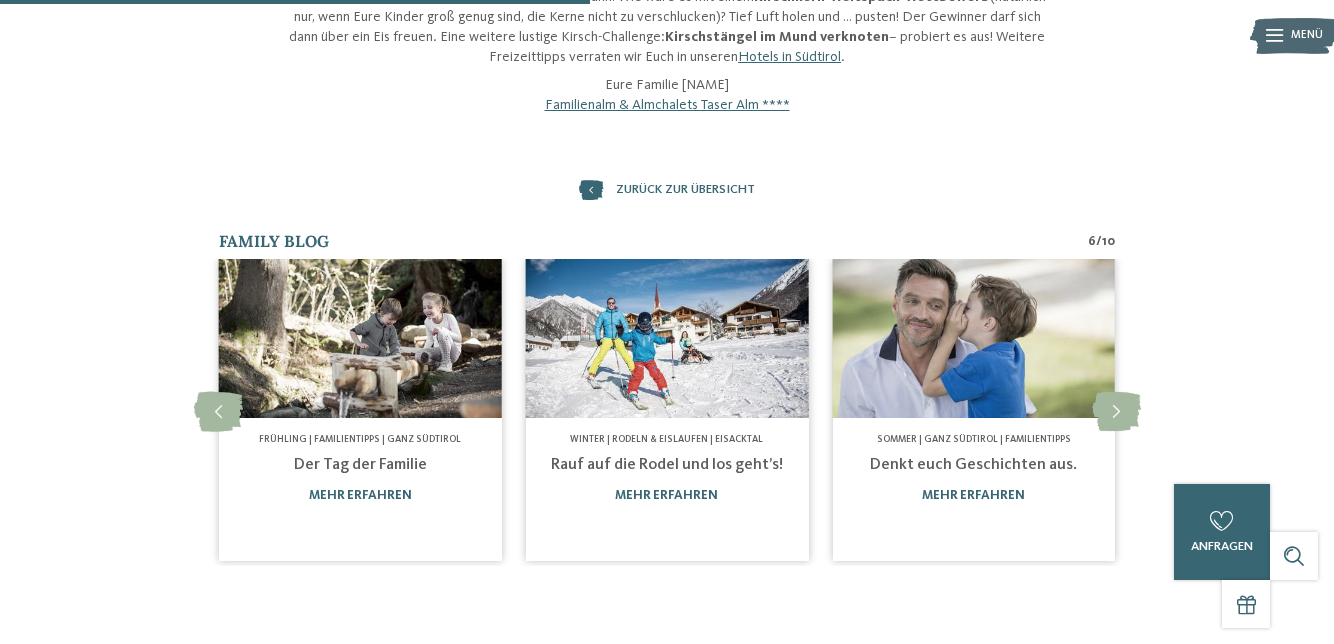 click at bounding box center (1116, 412) 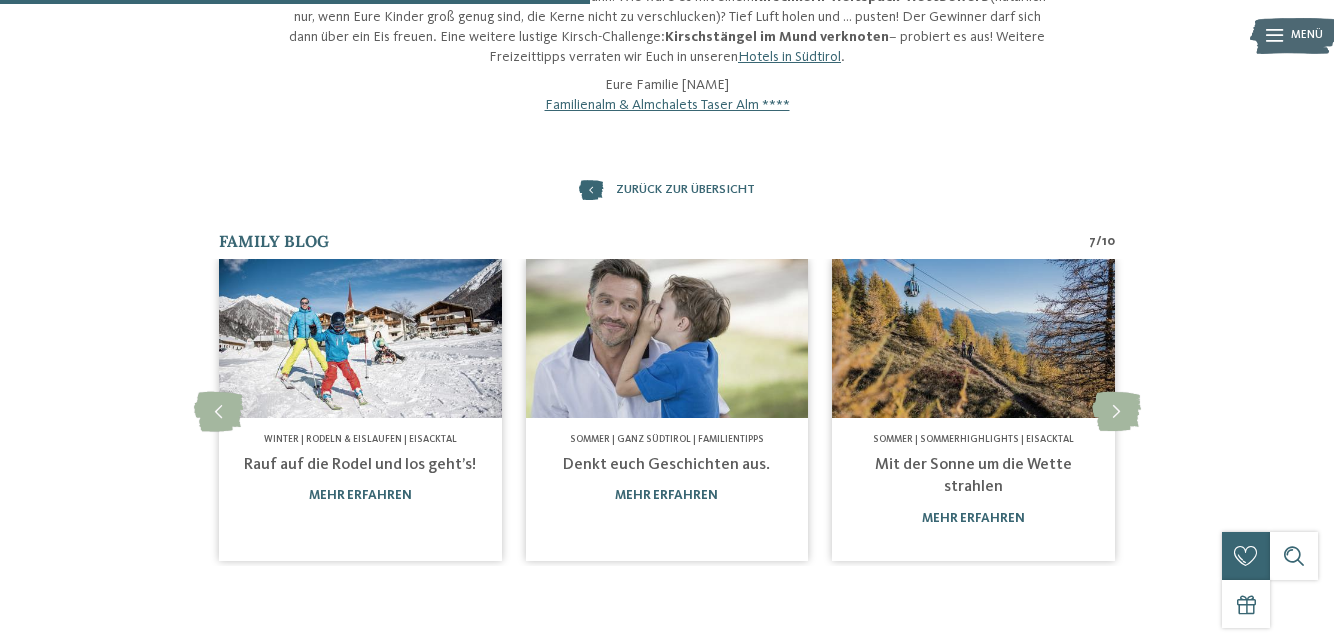 click on "Family Blog
7
/
10
slide  10 to 12   of 10" at bounding box center (667, 399) 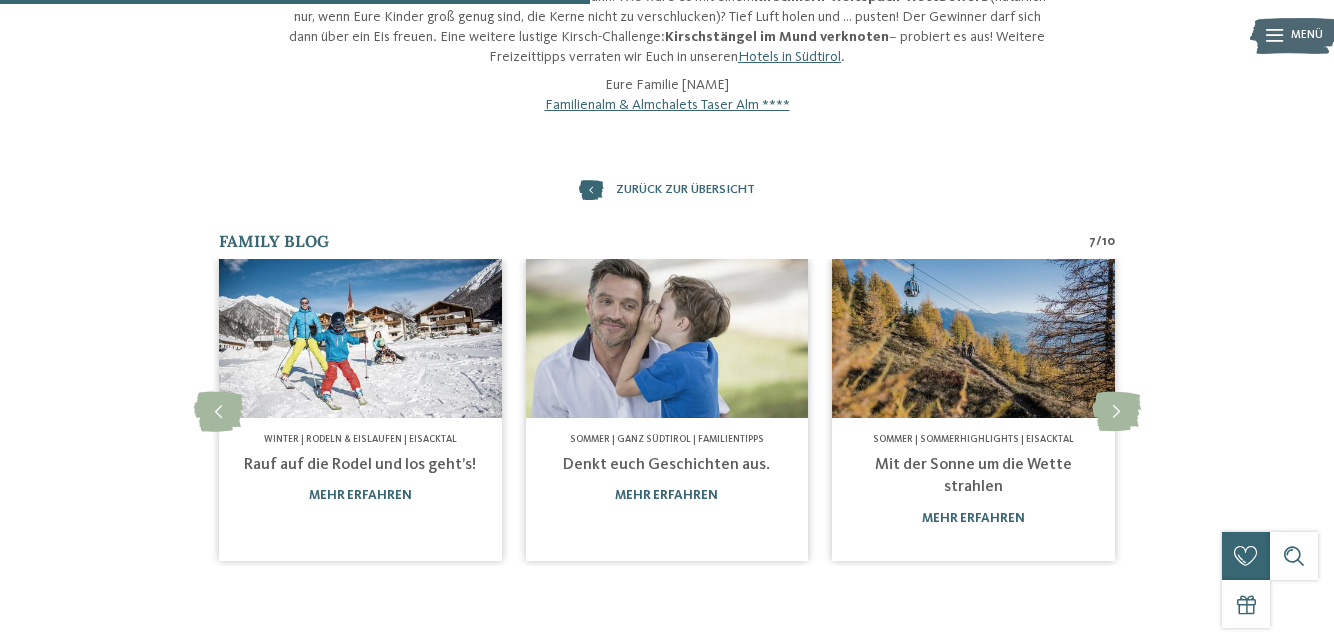 click at bounding box center (1116, 412) 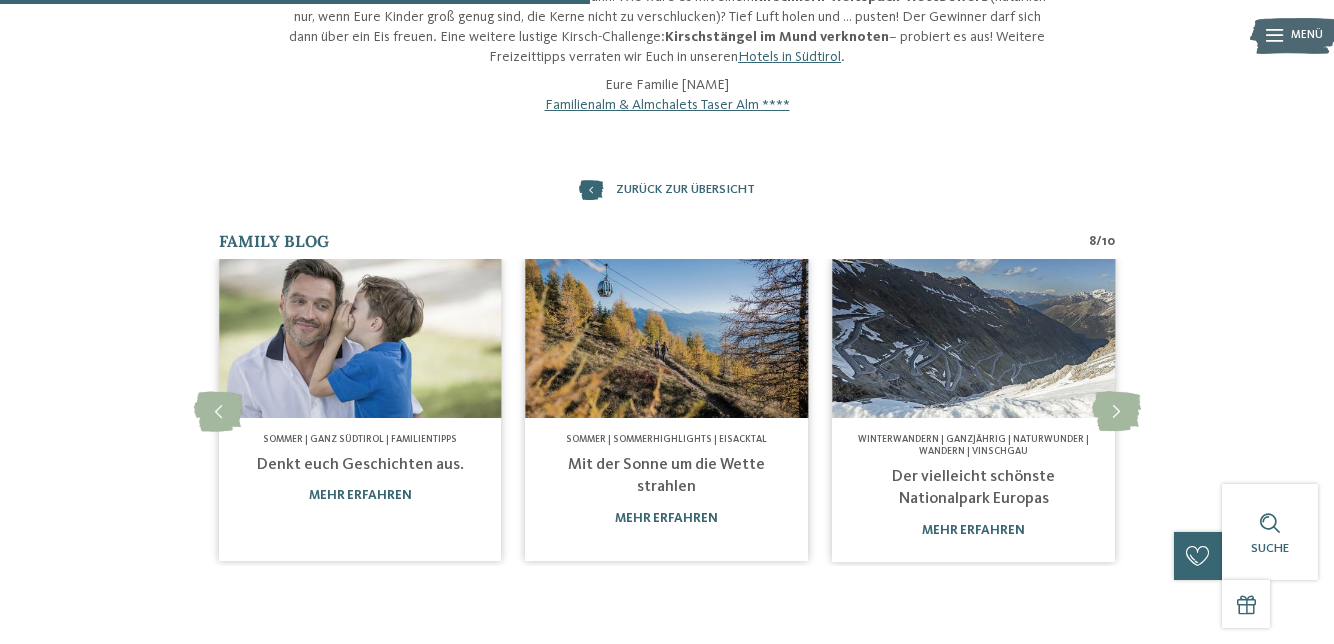 click at bounding box center [1116, 412] 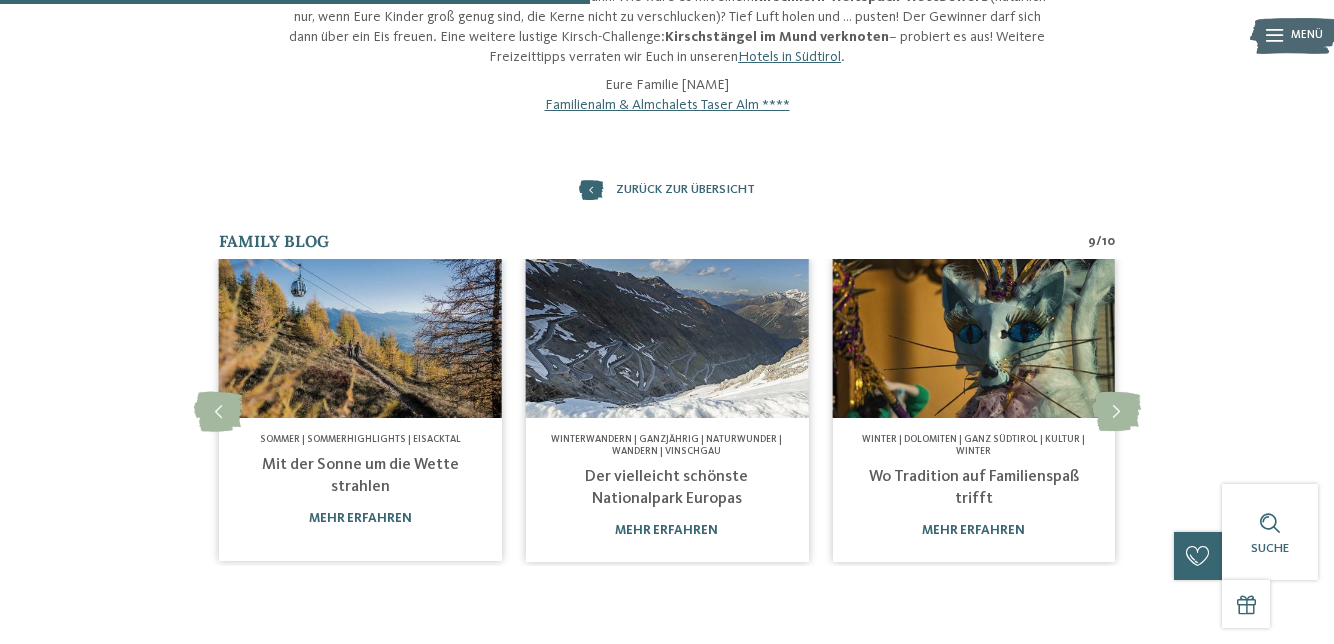 click at bounding box center [1116, 412] 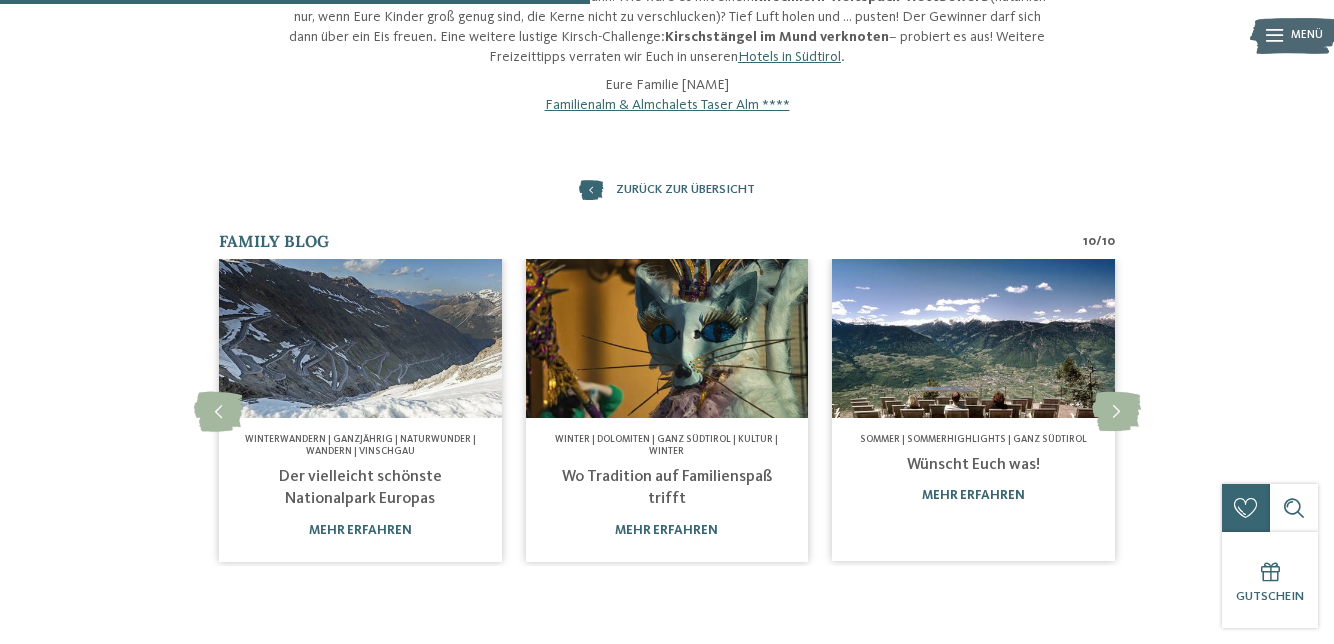 click at bounding box center [1116, 412] 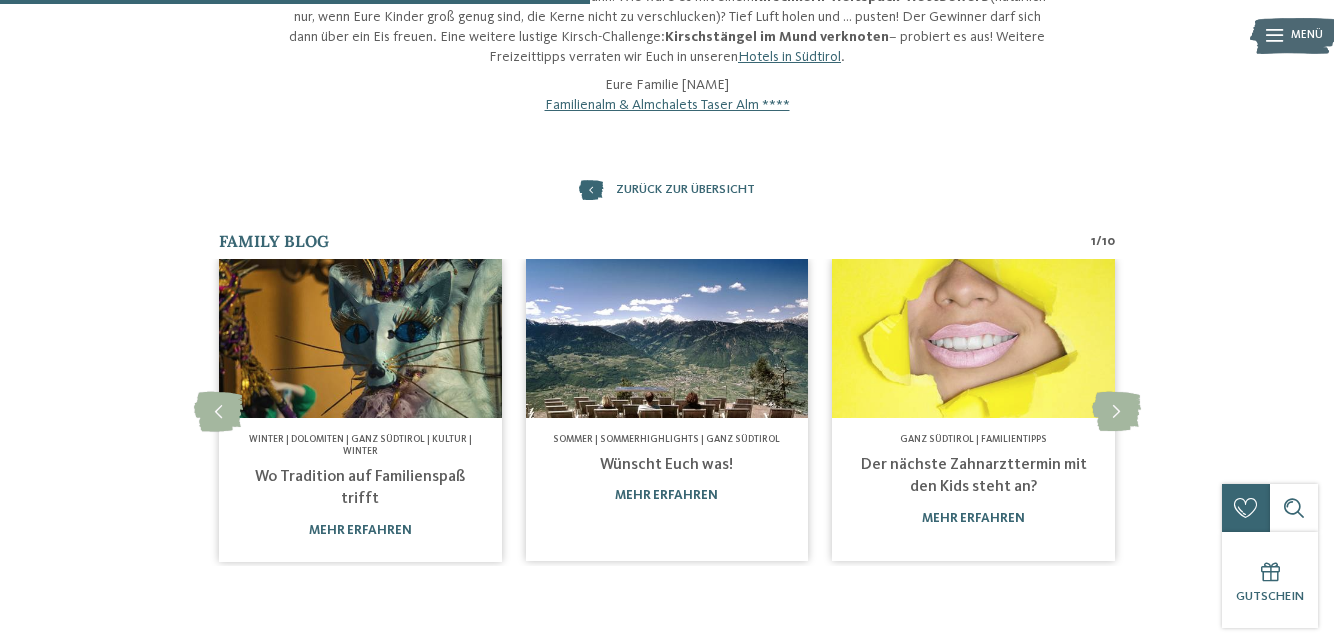 click on "mehr erfahren" at bounding box center (666, 495) 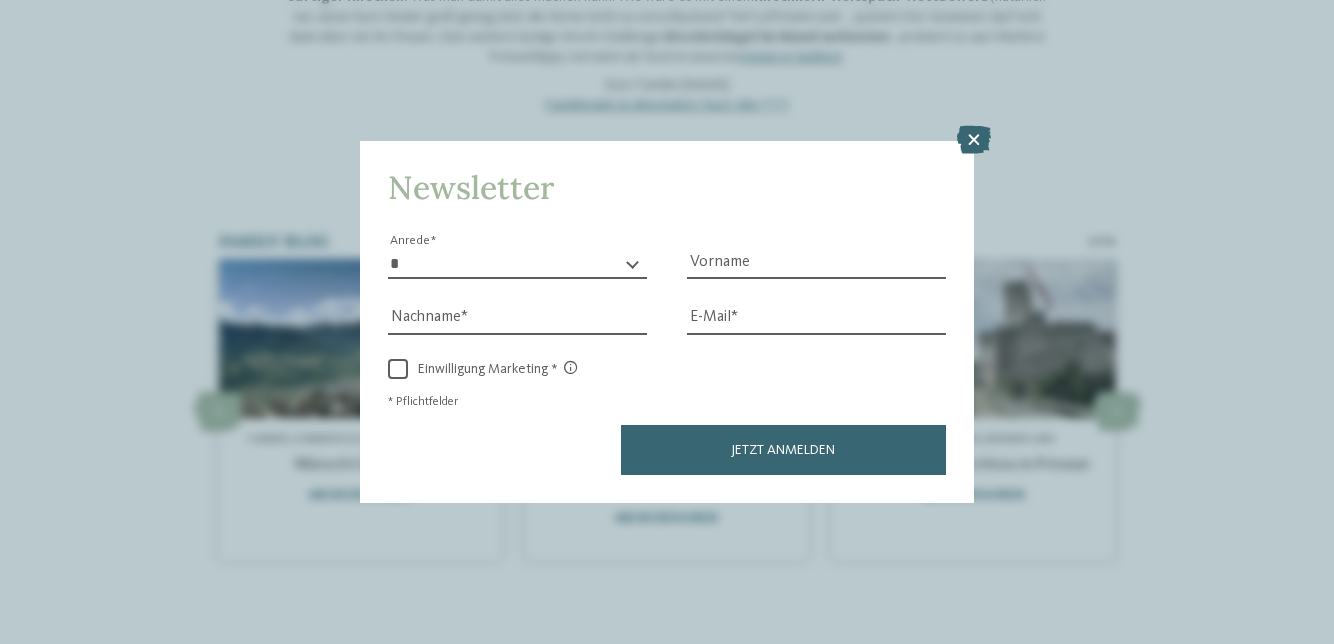 click at bounding box center (974, 140) 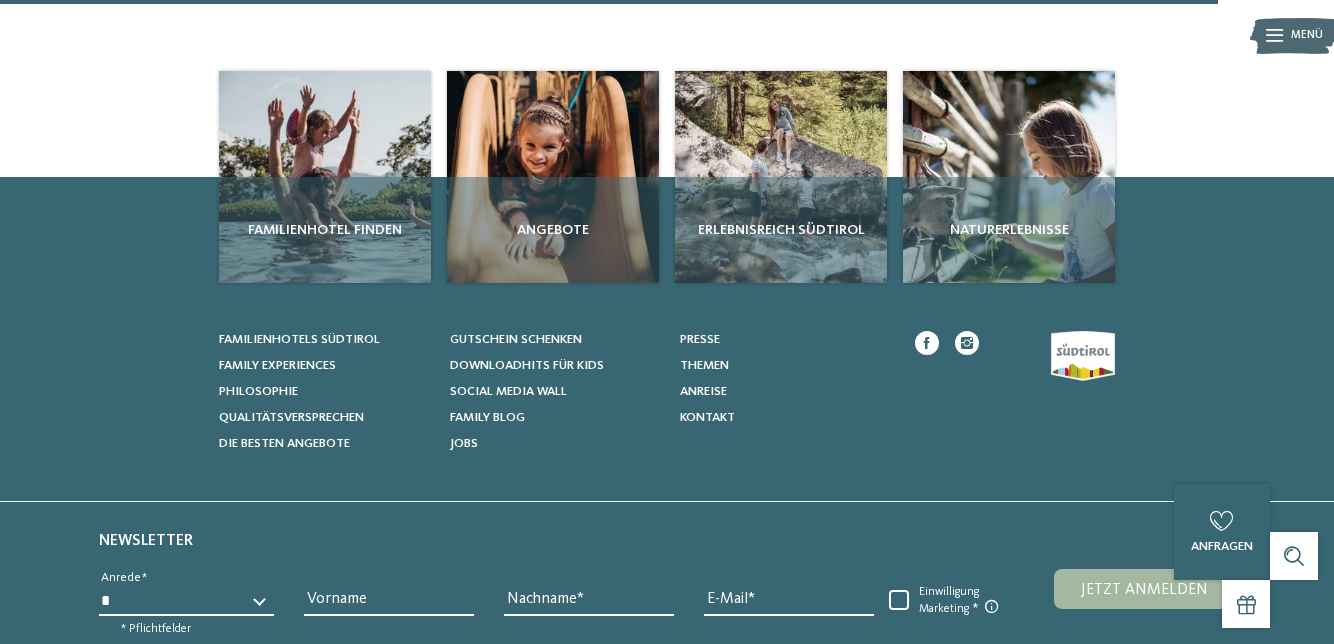 scroll, scrollTop: 1364, scrollLeft: 0, axis: vertical 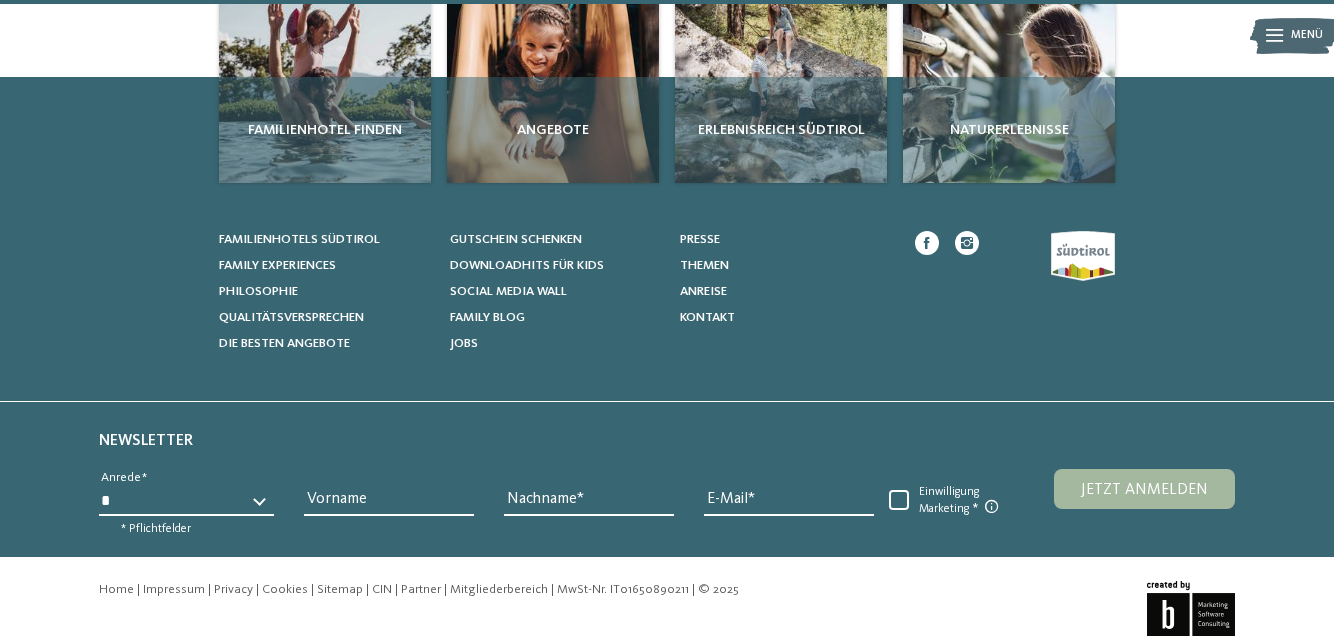 click on "Social Media Wall" at bounding box center (508, 291) 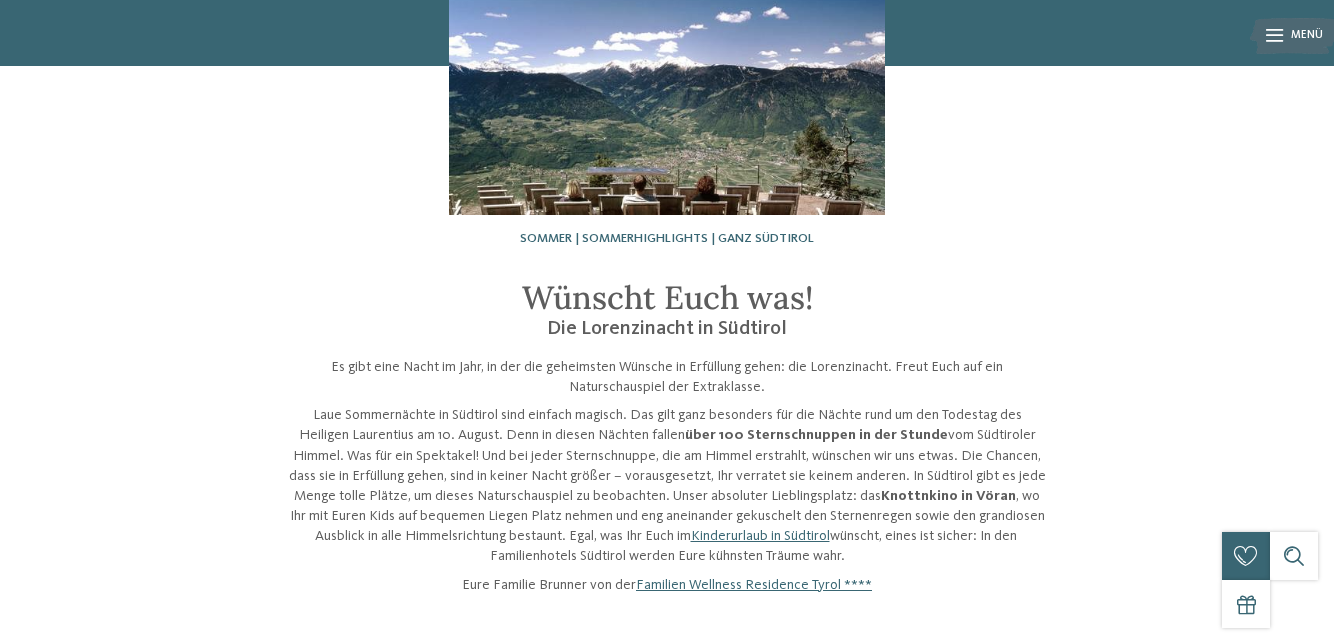 scroll, scrollTop: 190, scrollLeft: 0, axis: vertical 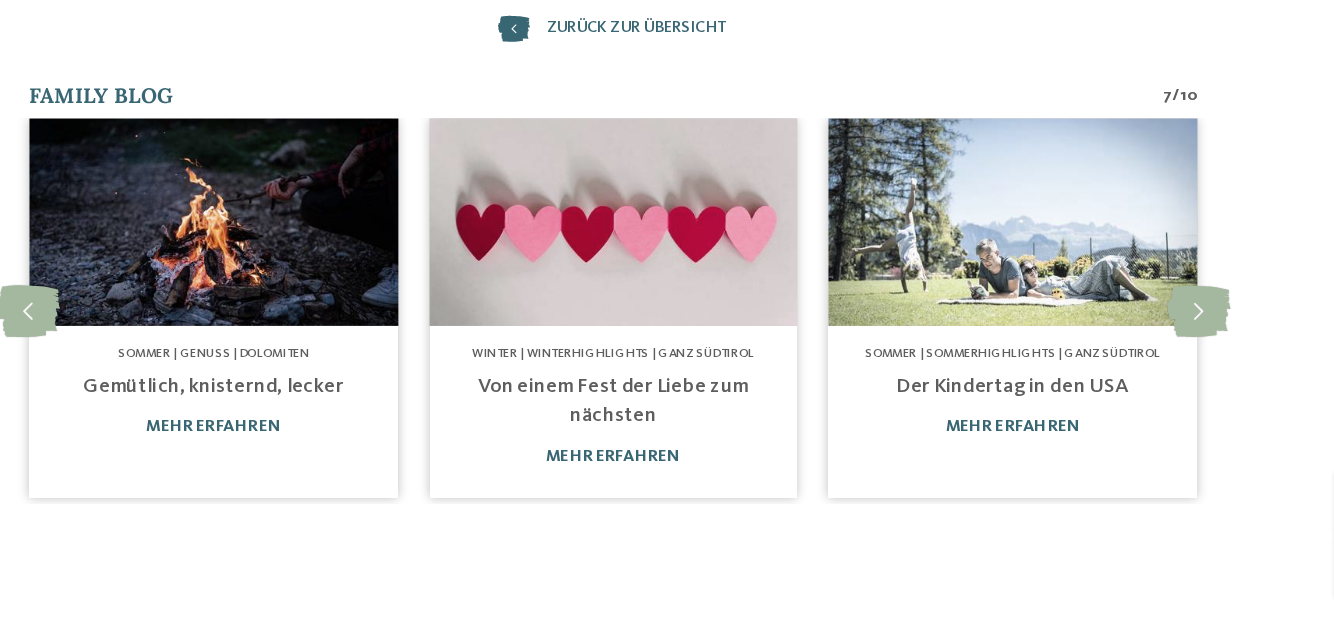 click on "mehr erfahren" at bounding box center [666, 519] 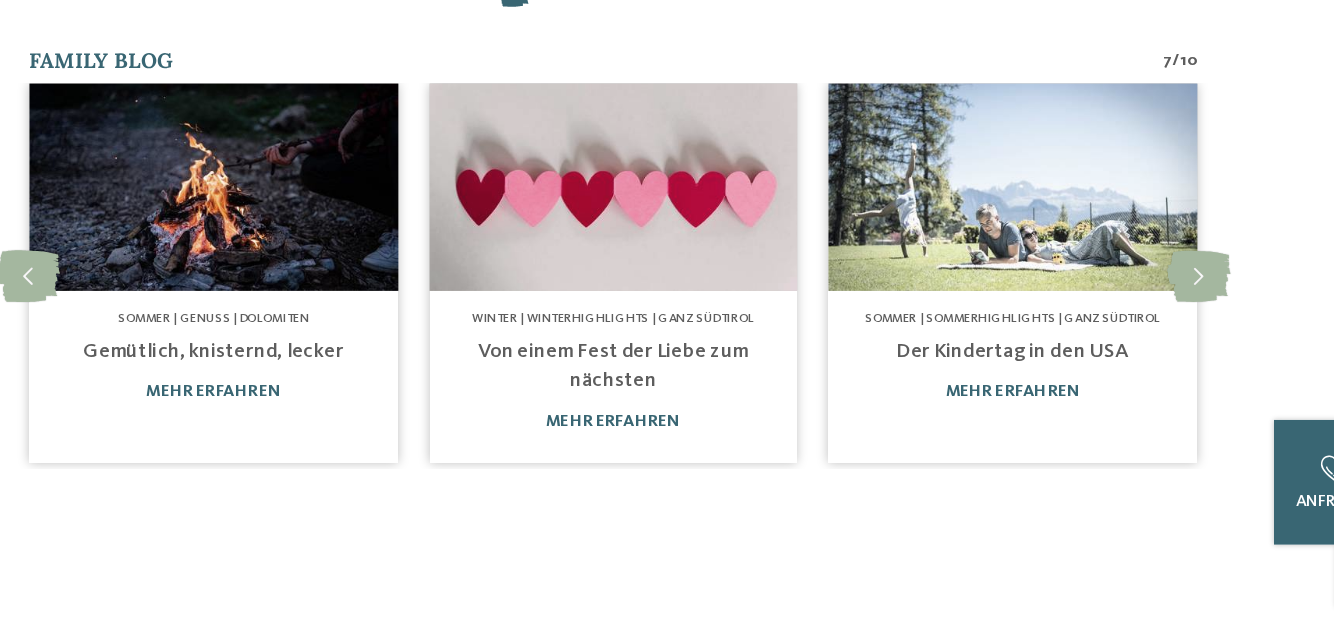 scroll, scrollTop: 773, scrollLeft: 0, axis: vertical 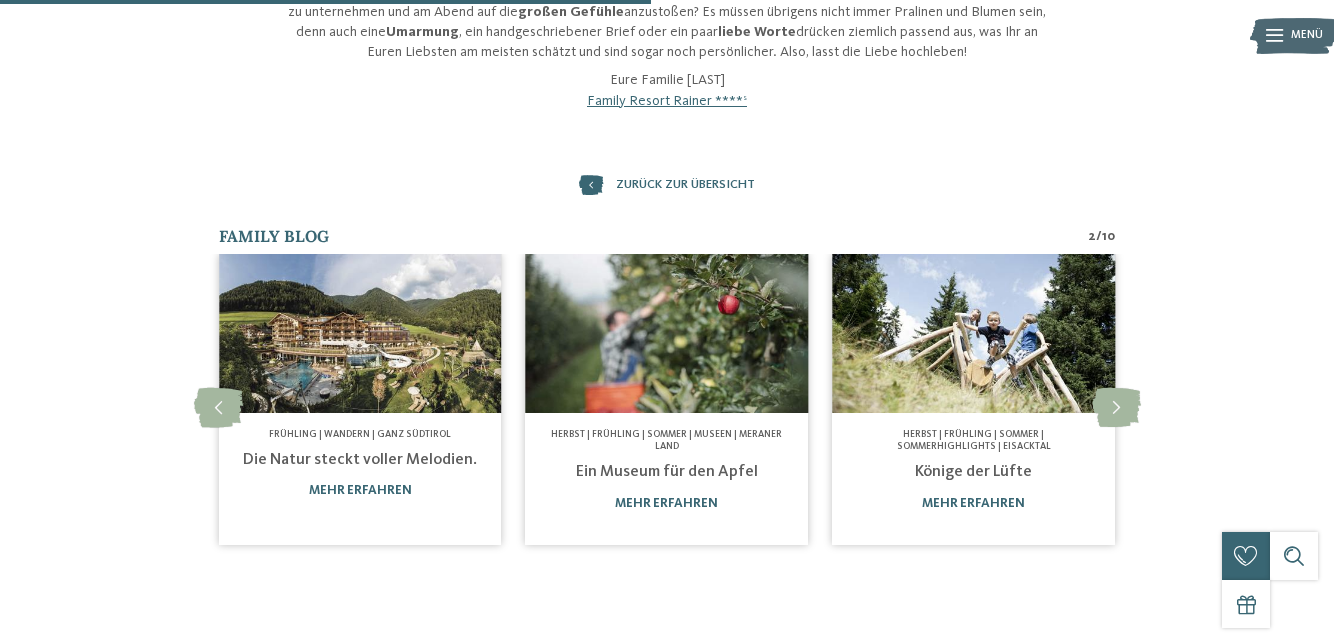 click on "mehr erfahren" at bounding box center (973, 503) 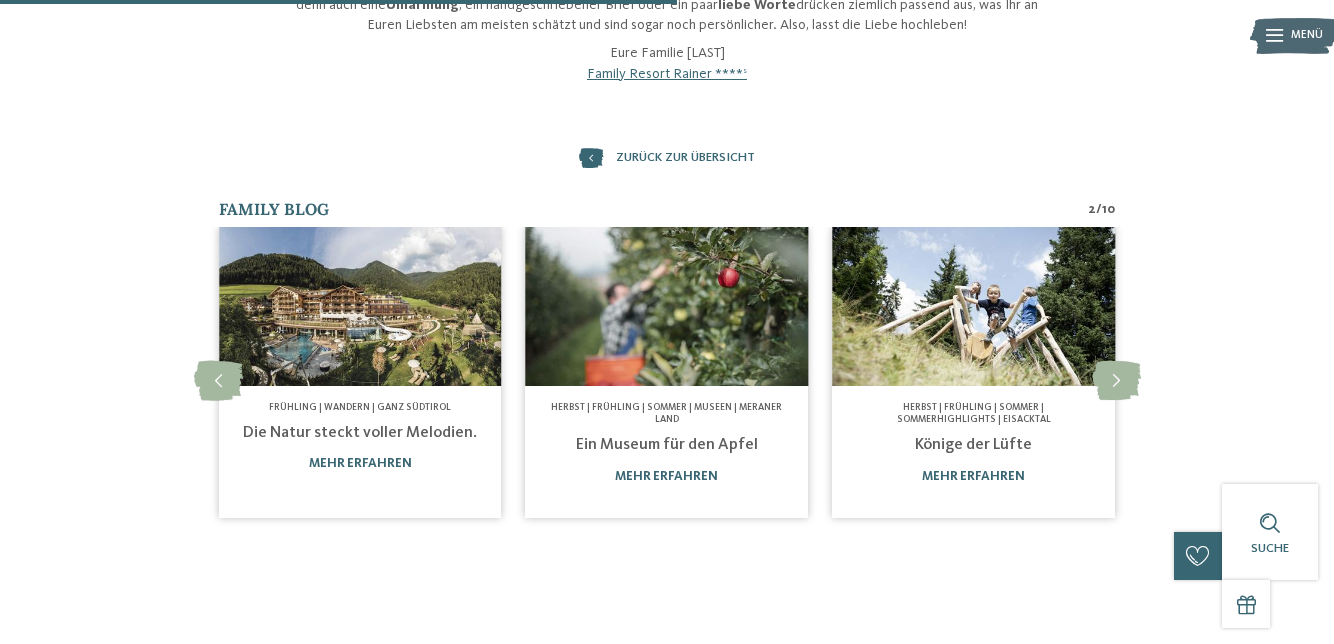 scroll, scrollTop: 758, scrollLeft: 0, axis: vertical 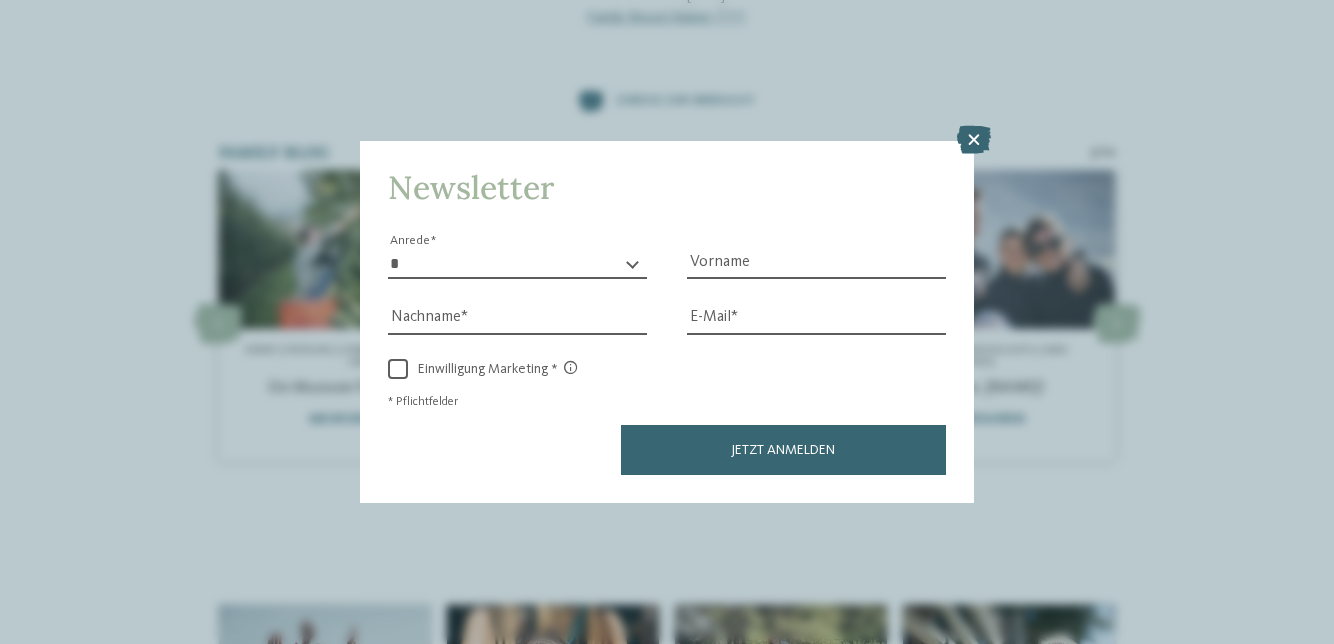 click at bounding box center [974, 140] 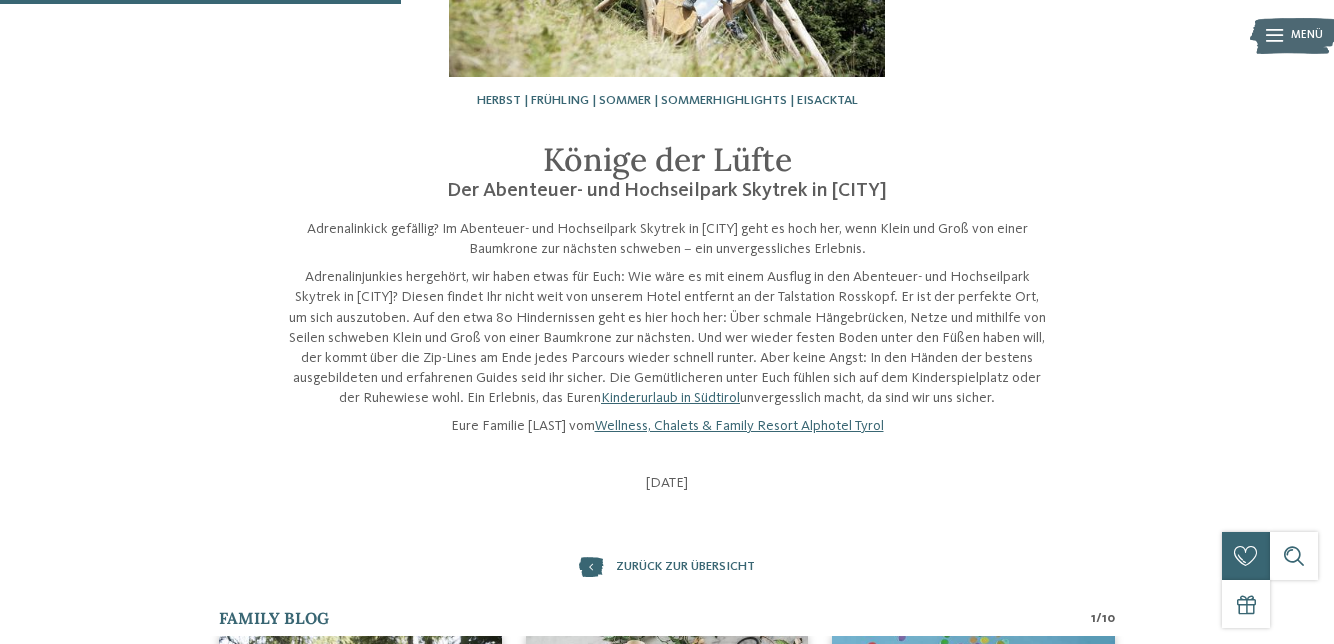 scroll, scrollTop: 0, scrollLeft: 0, axis: both 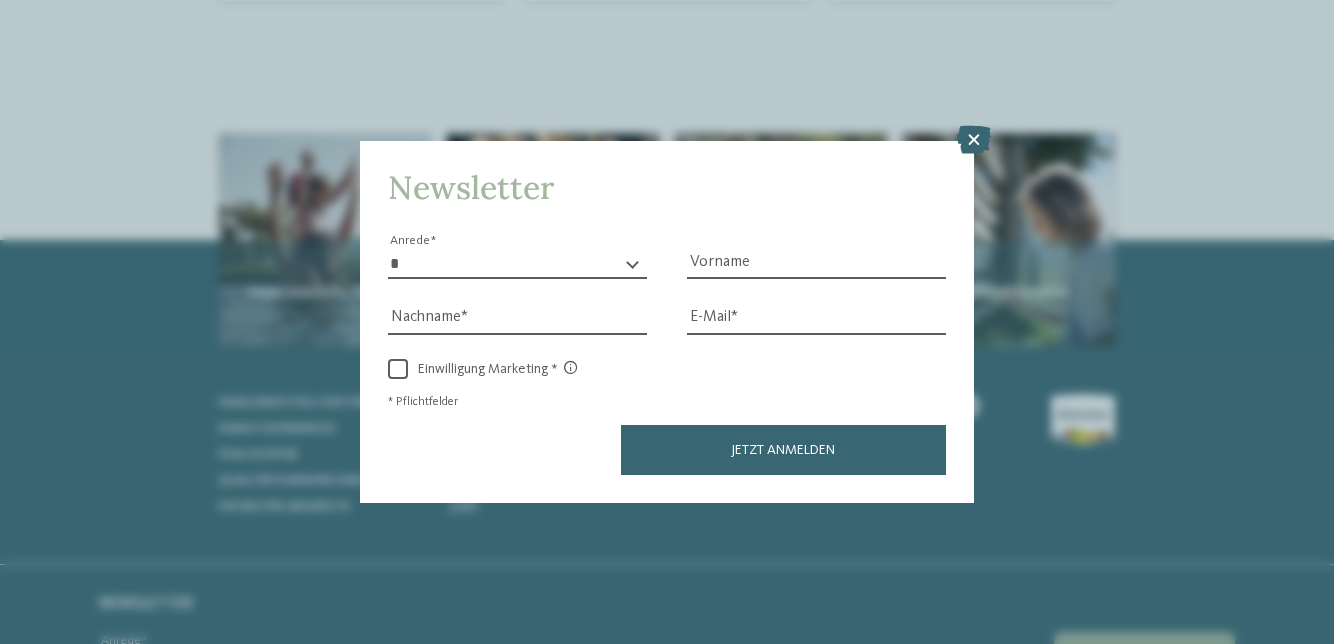 click at bounding box center (974, 140) 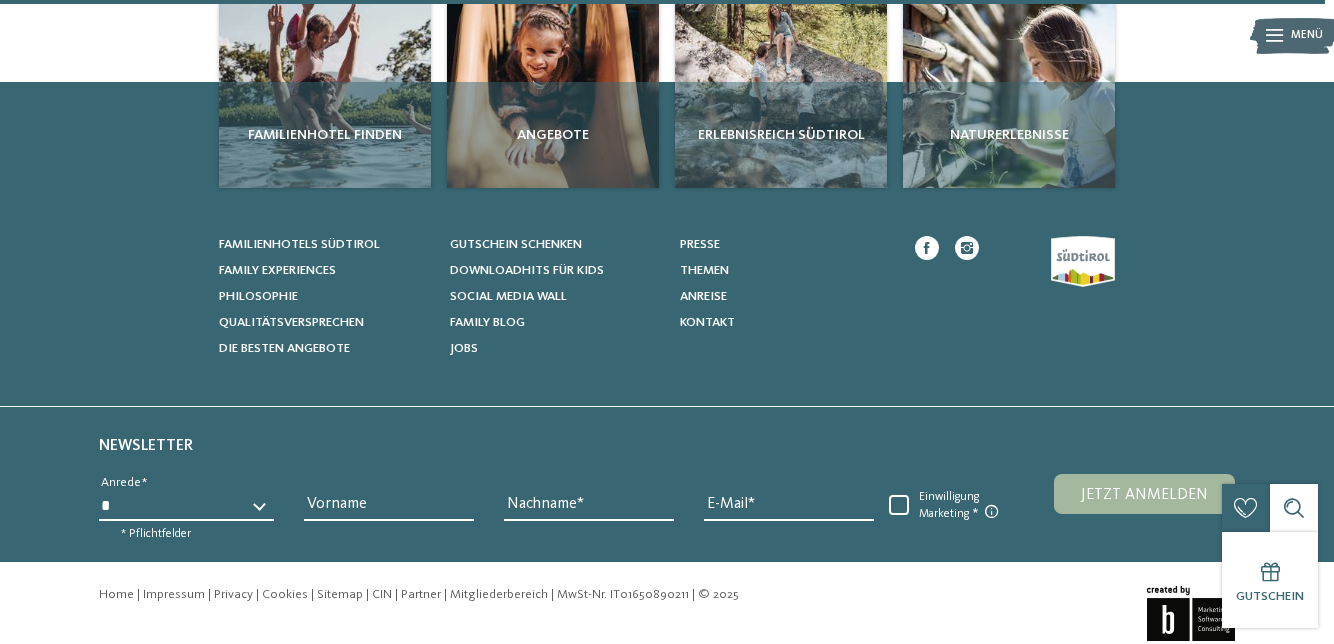 scroll, scrollTop: 1417, scrollLeft: 0, axis: vertical 